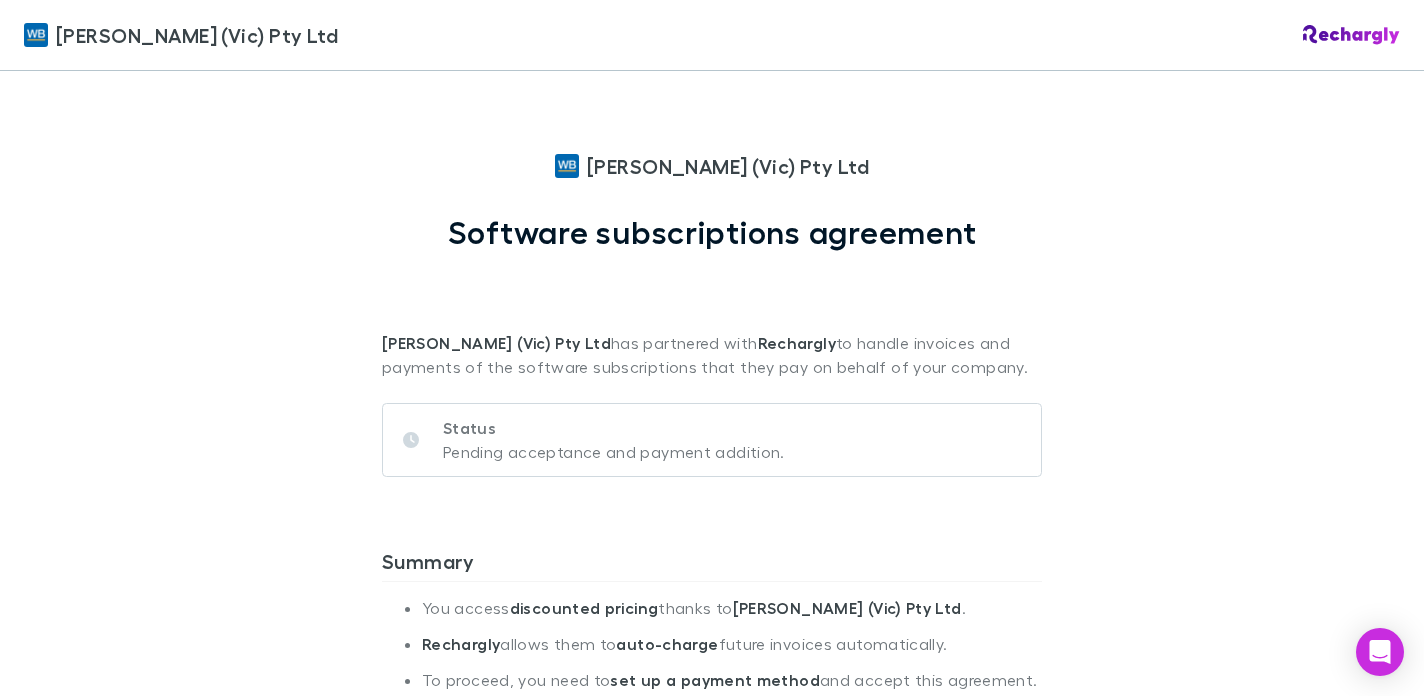 scroll, scrollTop: 0, scrollLeft: 0, axis: both 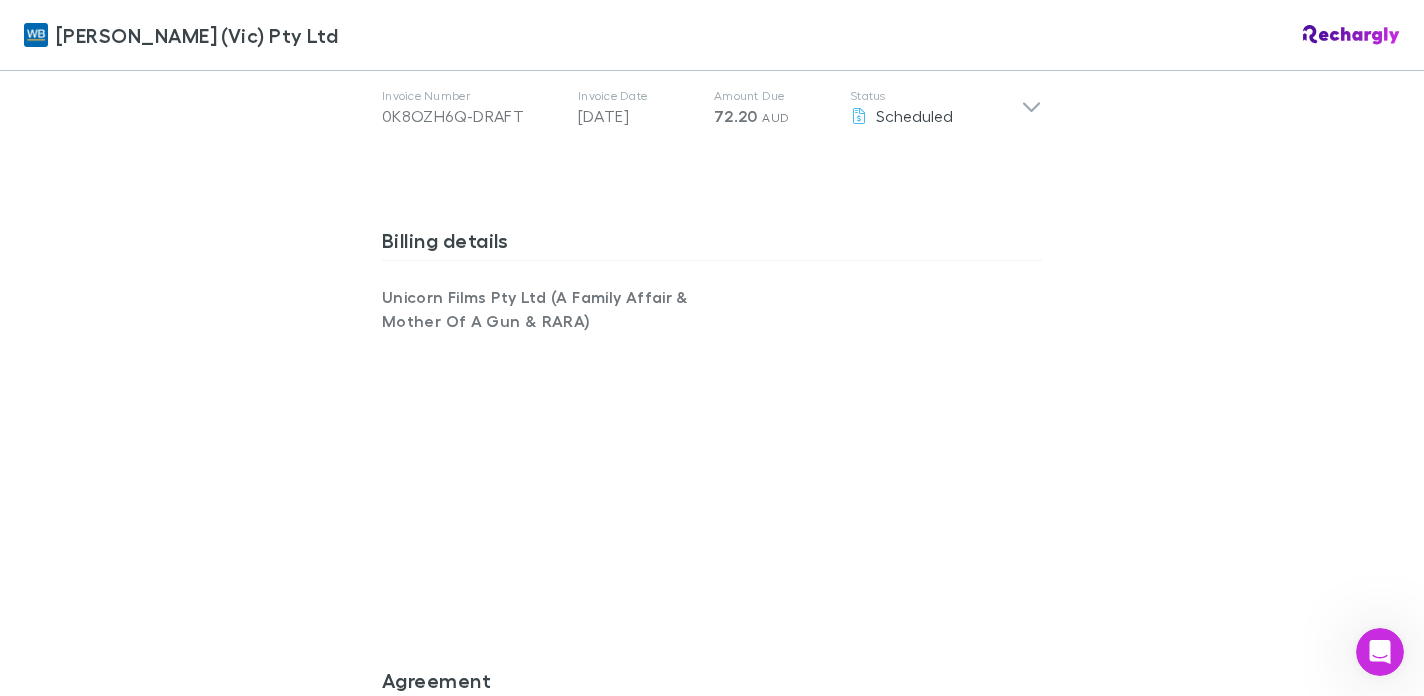 click at bounding box center [0, 696] 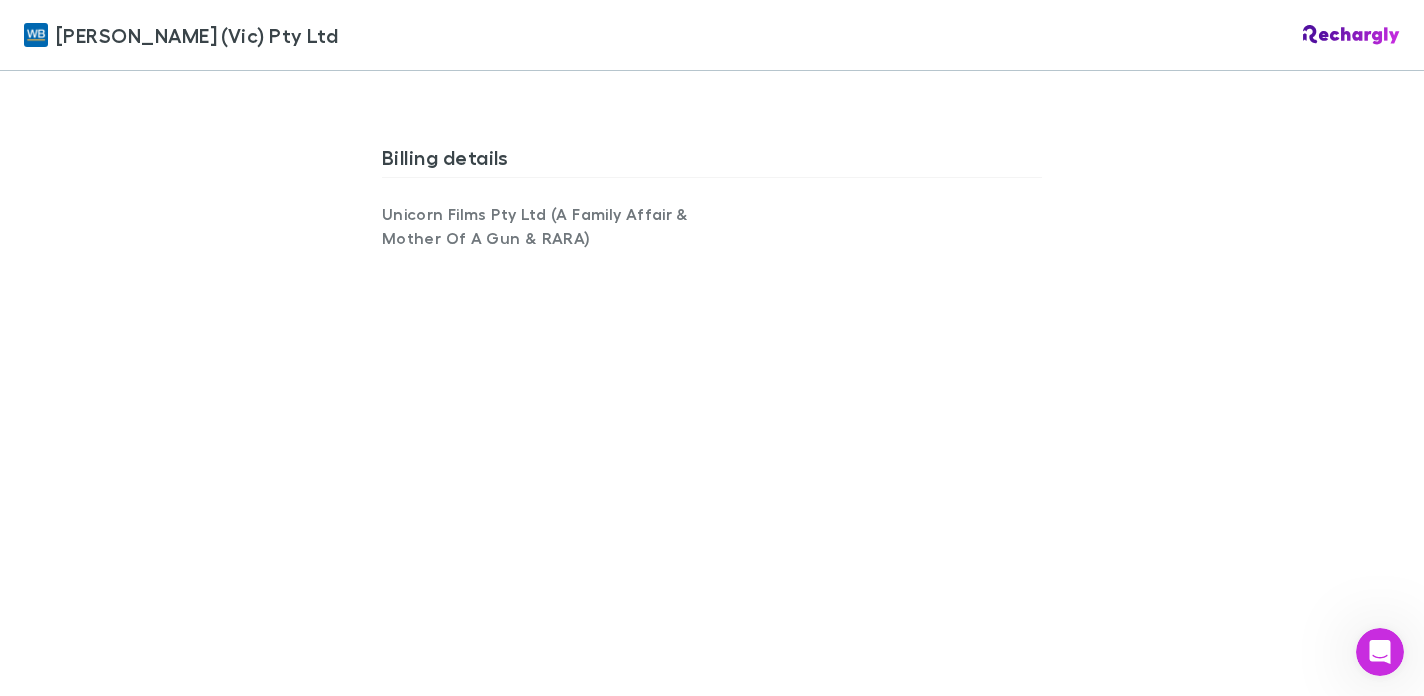 scroll, scrollTop: 1321, scrollLeft: 0, axis: vertical 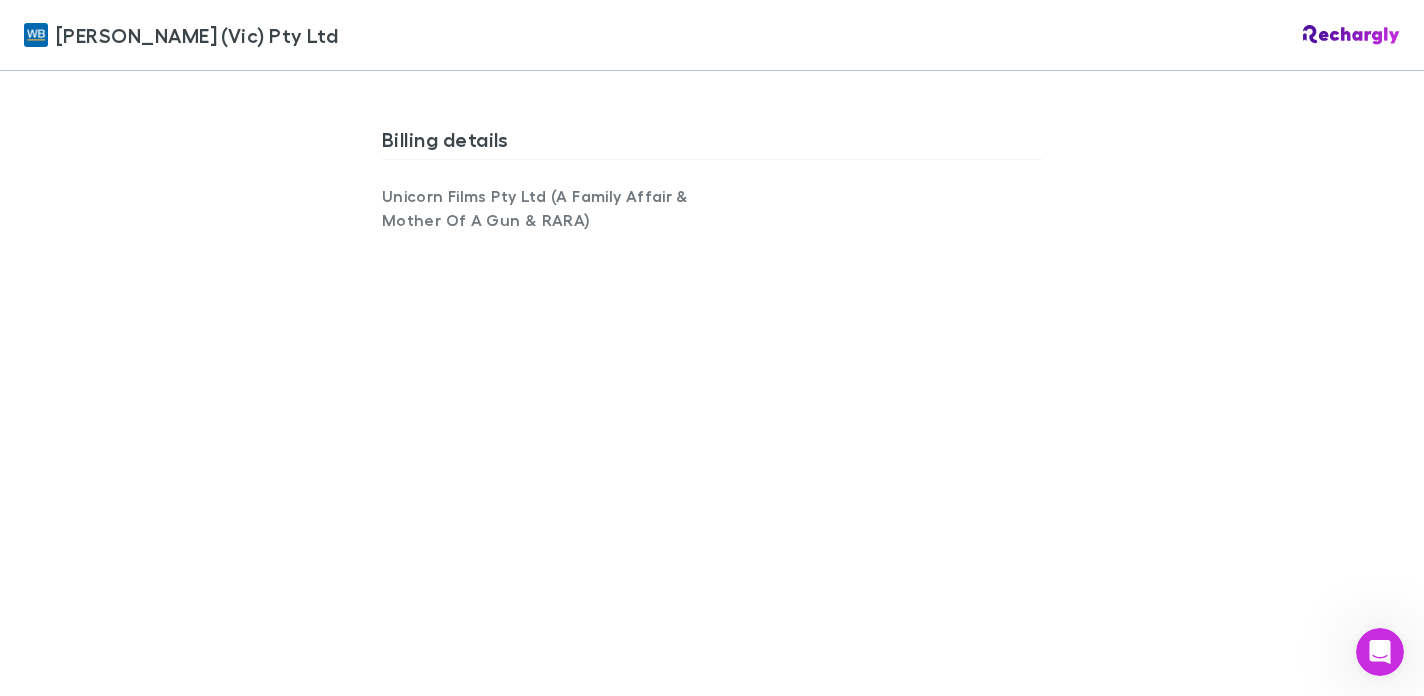click on "William Buck (Vic) Pty Ltd William Buck (Vic) Pty Ltd Software subscriptions agreement William Buck (Vic) Pty Ltd  has partnered with  Rechargly  to handle invoices and payments of the software subscriptions that they pay on behalf of your company. Status Pending acceptance and payment addition. Summary You access  discounted pricing  thanks to  William Buck (Vic) Pty Ltd . Rechargly  allows them to  auto-charge  future invoices automatically. To proceed, you need to  set up a payment method  and accept this agreement. Services Software subscription services . The software suite subscription gives you access to a curated selection of accounting and productivity tools  at an exclusive discounted rate . Customer Unicorn Films Pty Ltd (A Family Affair & Mother Of A Gun & RARA) Billing Monthly Vendors Xero Category Cloud Software Invoice details Customer Unicorn Films Pty Ltd (A Family Affair & Mother Of A Gun & RARA) Invoice Number 0K8OZH6Q-DRAFT Invoice Date 28 Jul 2025 Amount Due 72.20   AUD Status Scheduled" at bounding box center (712, 348) 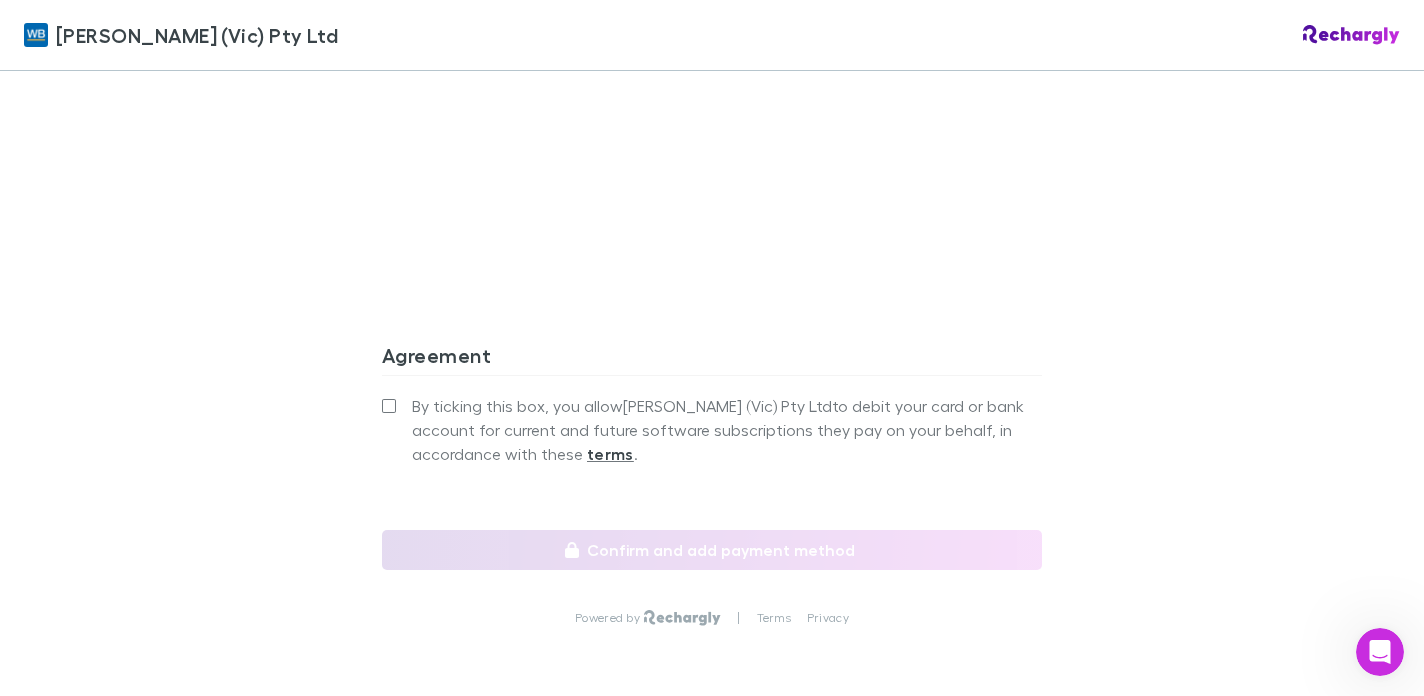 scroll, scrollTop: 1847, scrollLeft: 0, axis: vertical 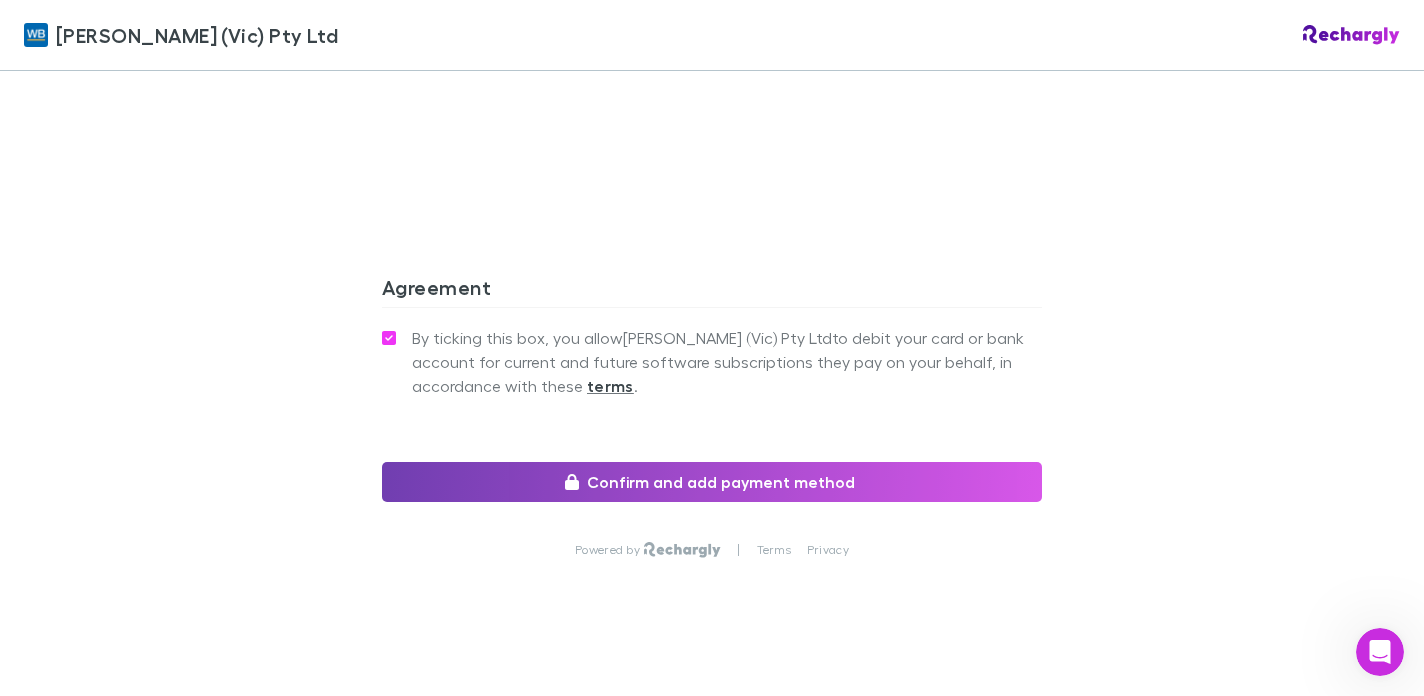 click on "Confirm and add payment method" at bounding box center [712, 482] 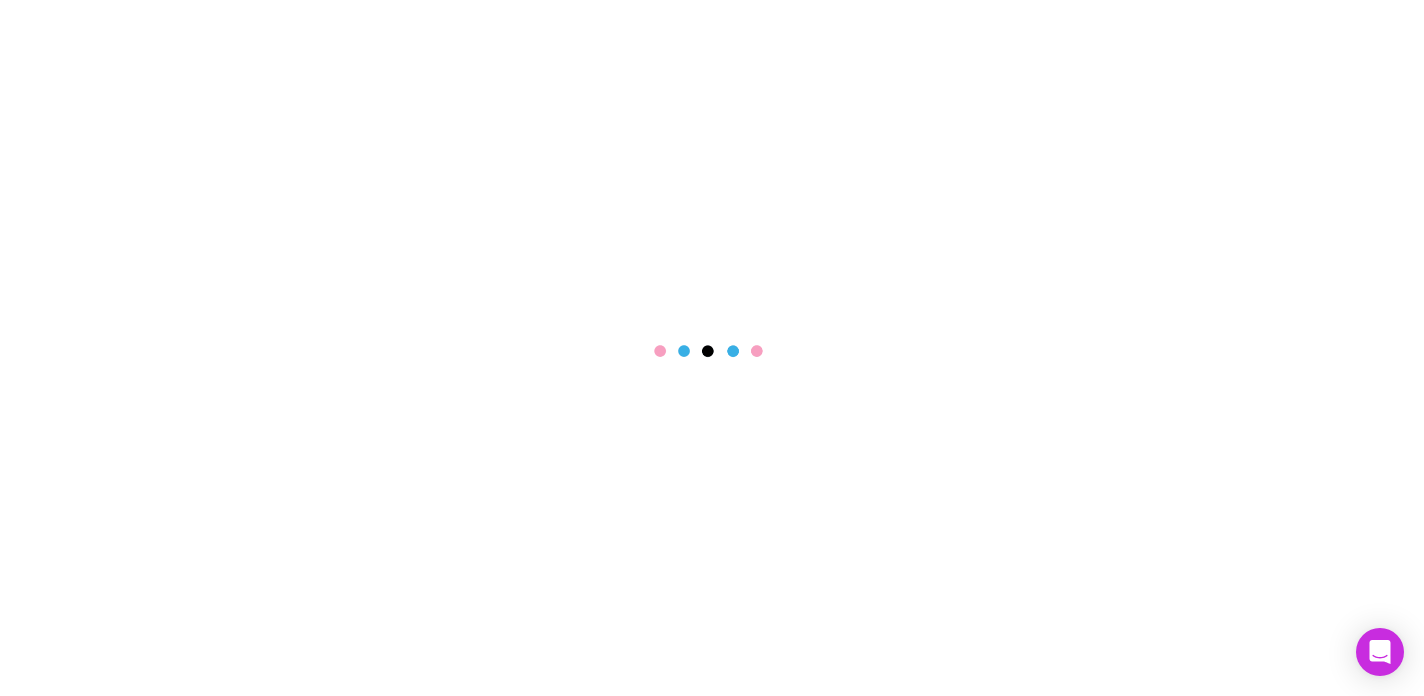 scroll, scrollTop: 0, scrollLeft: 0, axis: both 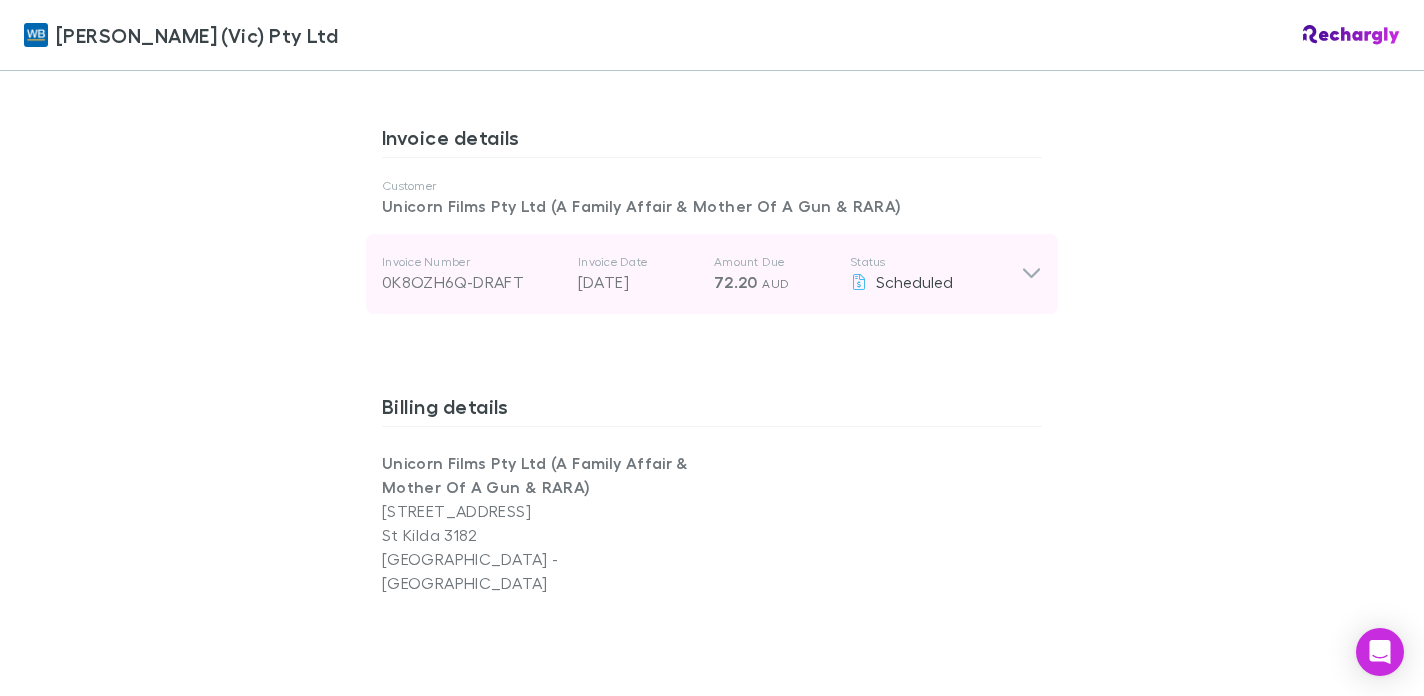 click 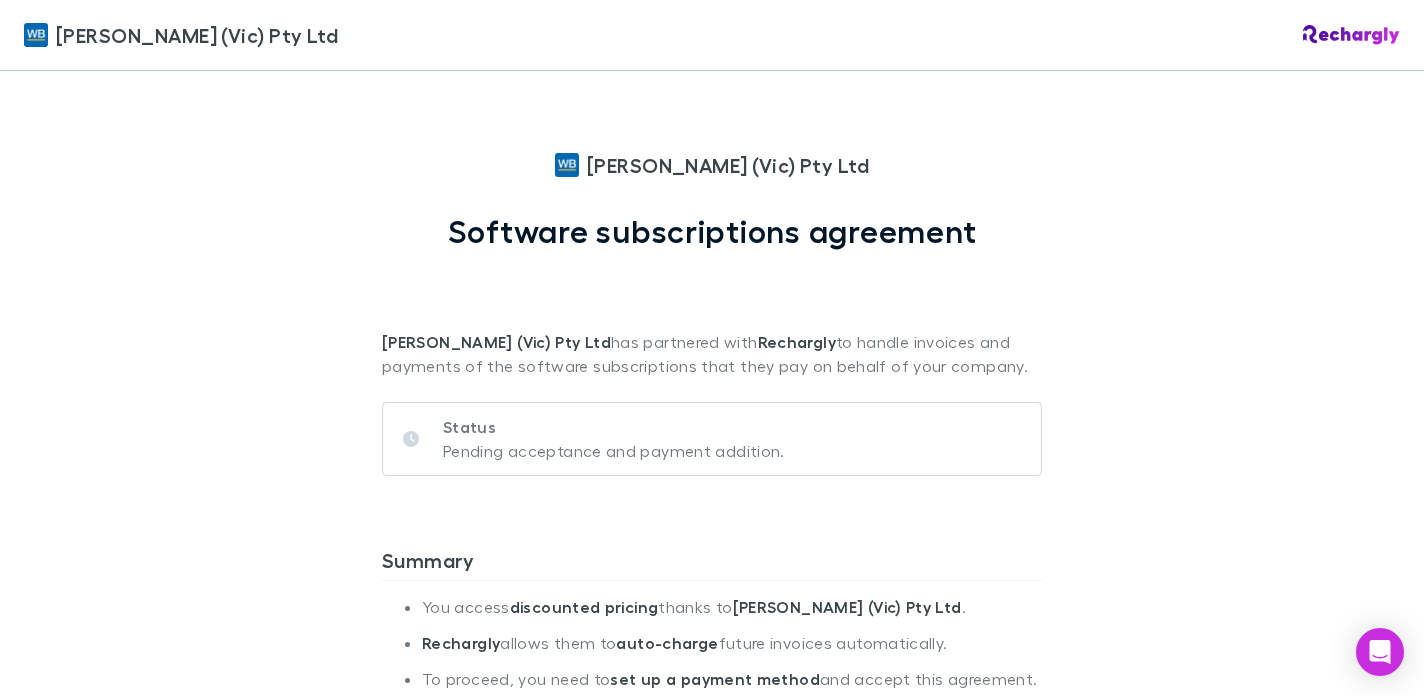 scroll, scrollTop: 0, scrollLeft: 0, axis: both 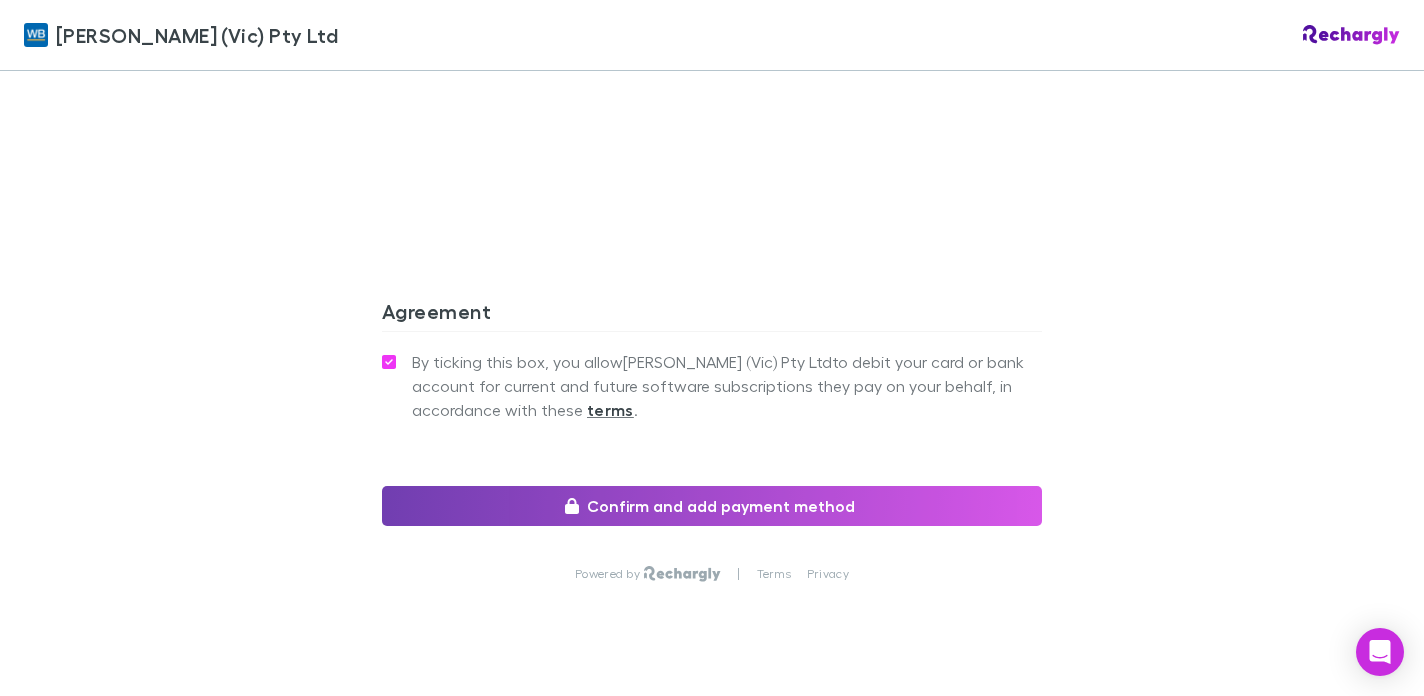 click on "Confirm and add payment method" at bounding box center (712, 506) 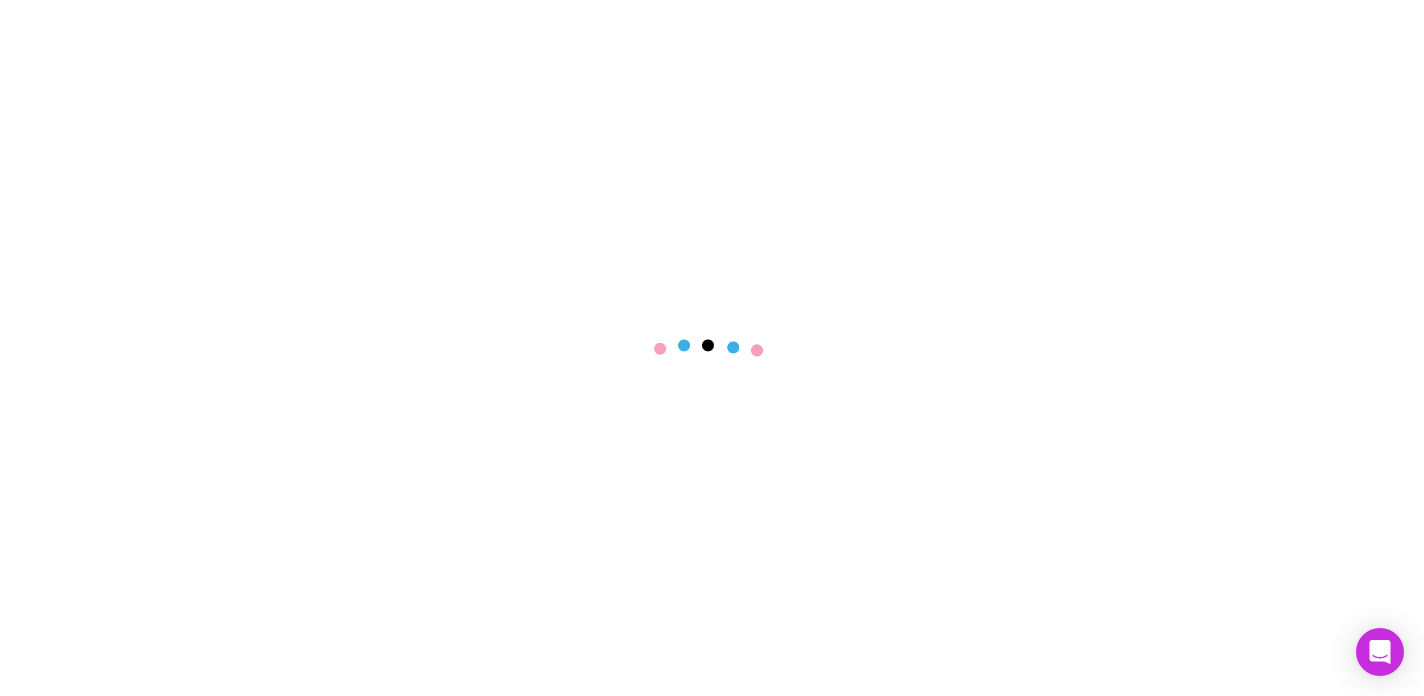 scroll, scrollTop: 0, scrollLeft: 0, axis: both 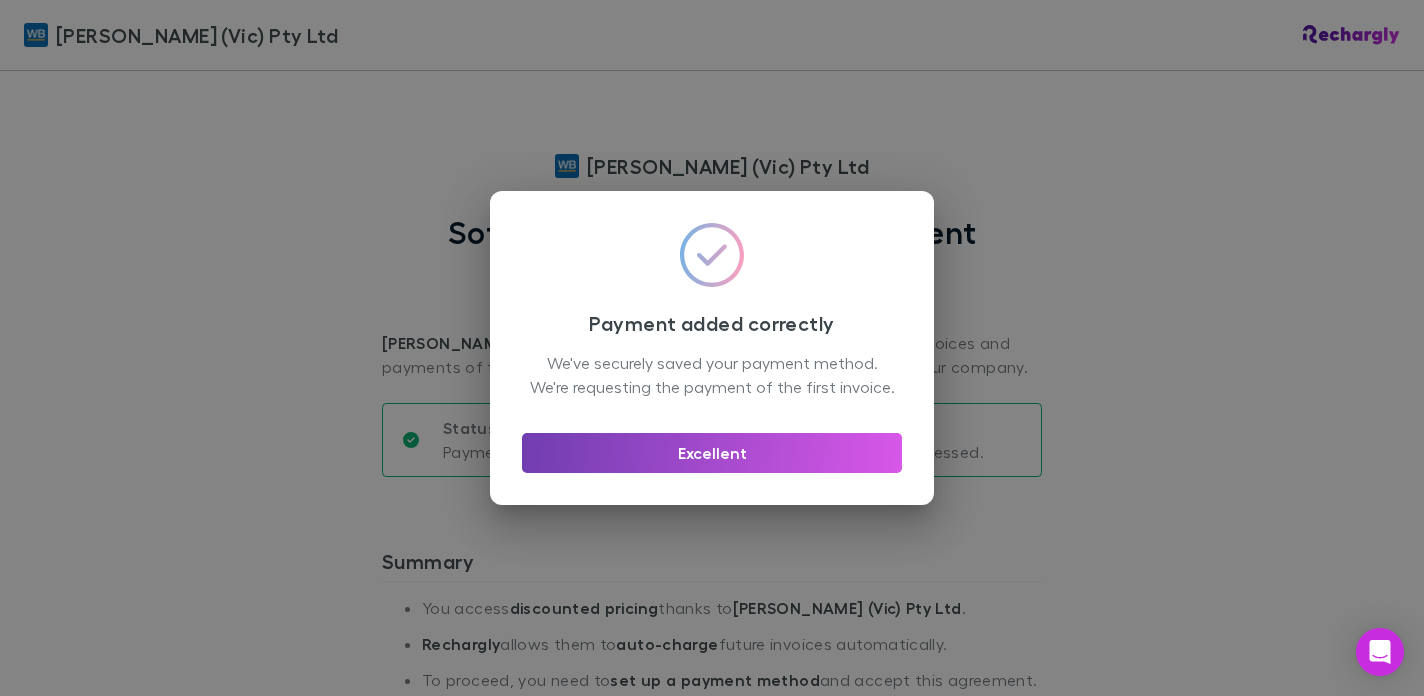 click on "Excellent" at bounding box center [712, 453] 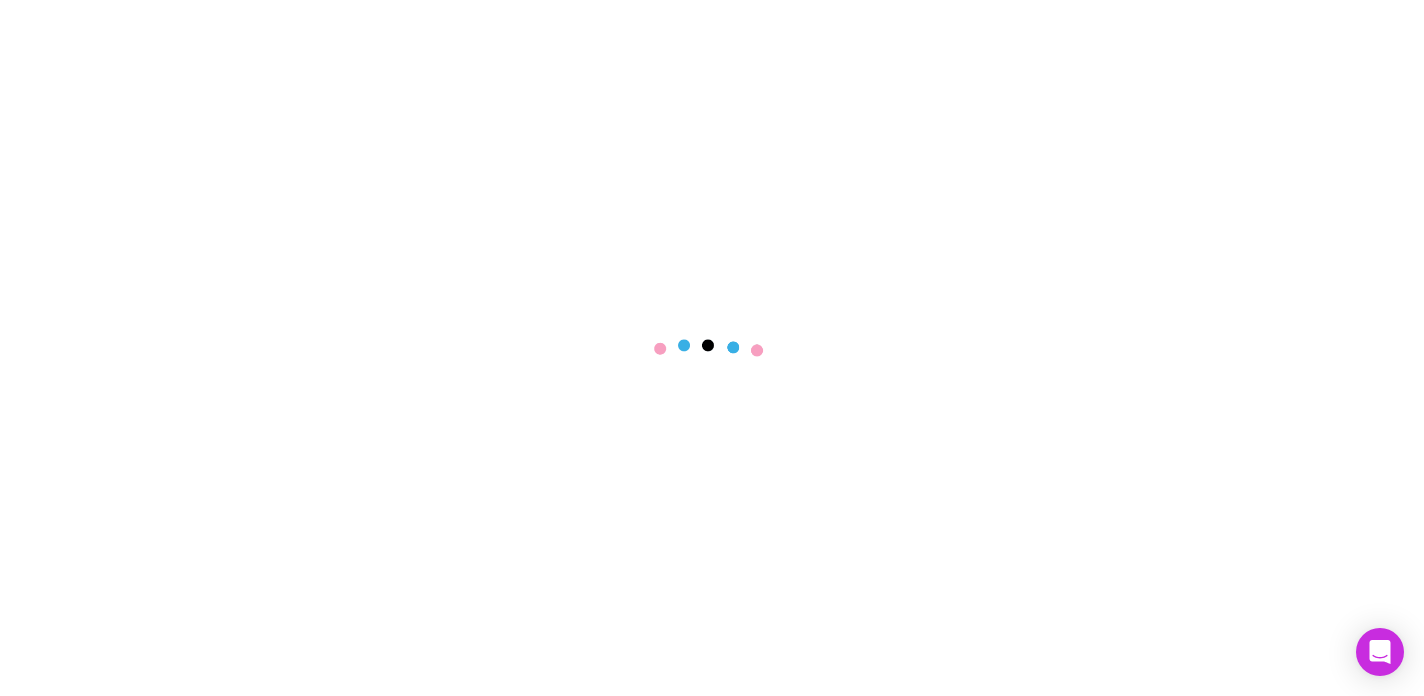 scroll, scrollTop: 0, scrollLeft: 0, axis: both 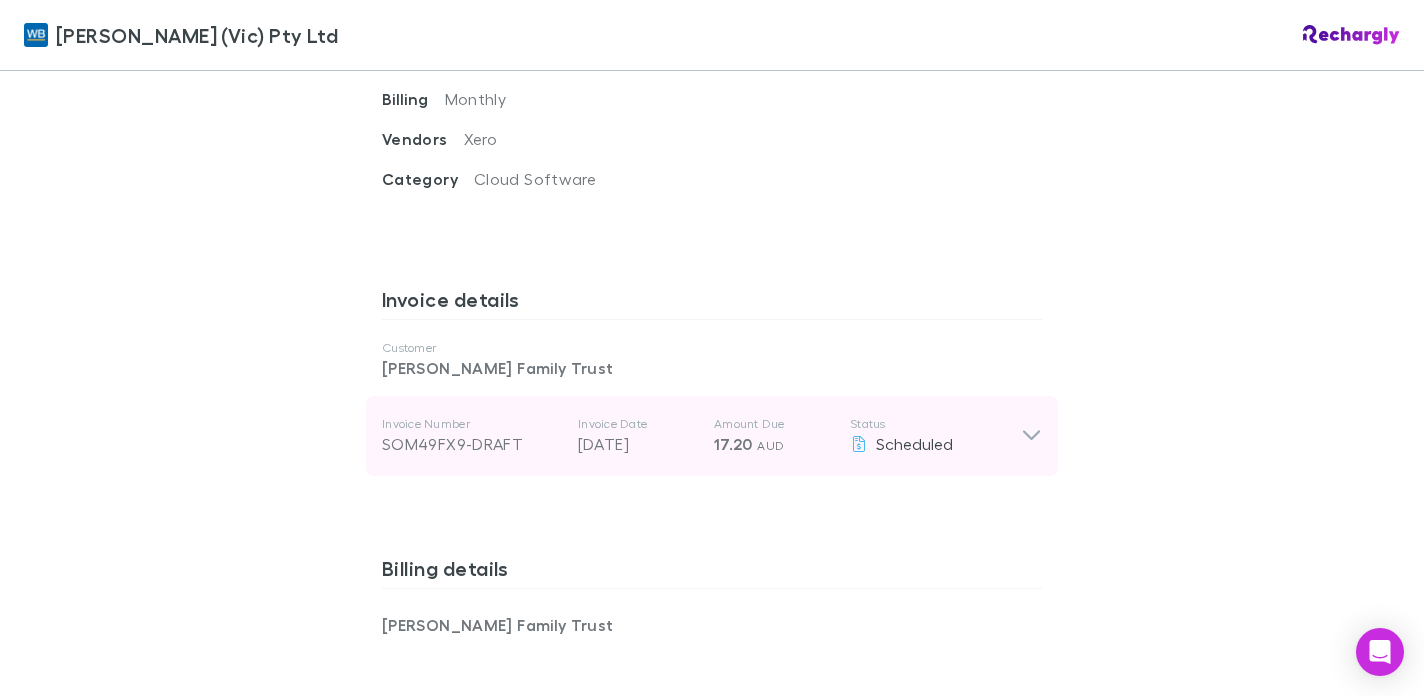 click 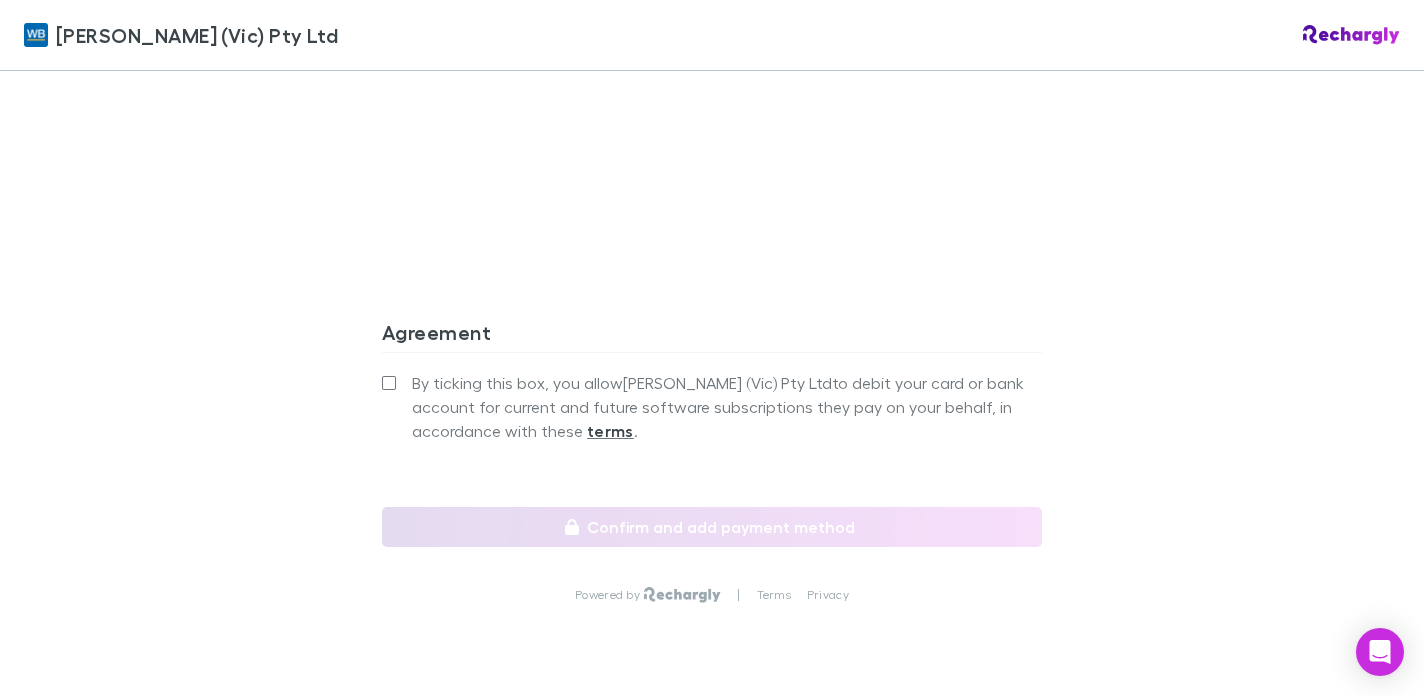 scroll, scrollTop: 2089, scrollLeft: 0, axis: vertical 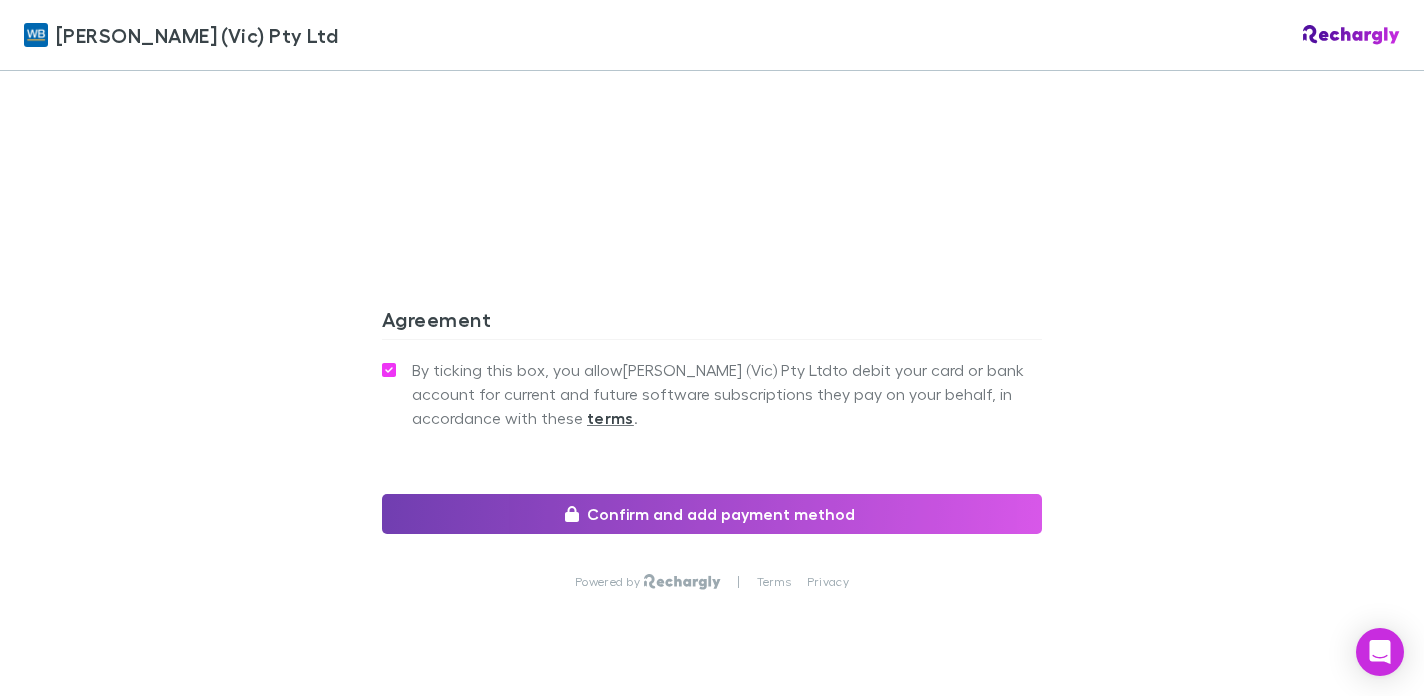 click on "Confirm and add payment method" at bounding box center (712, 514) 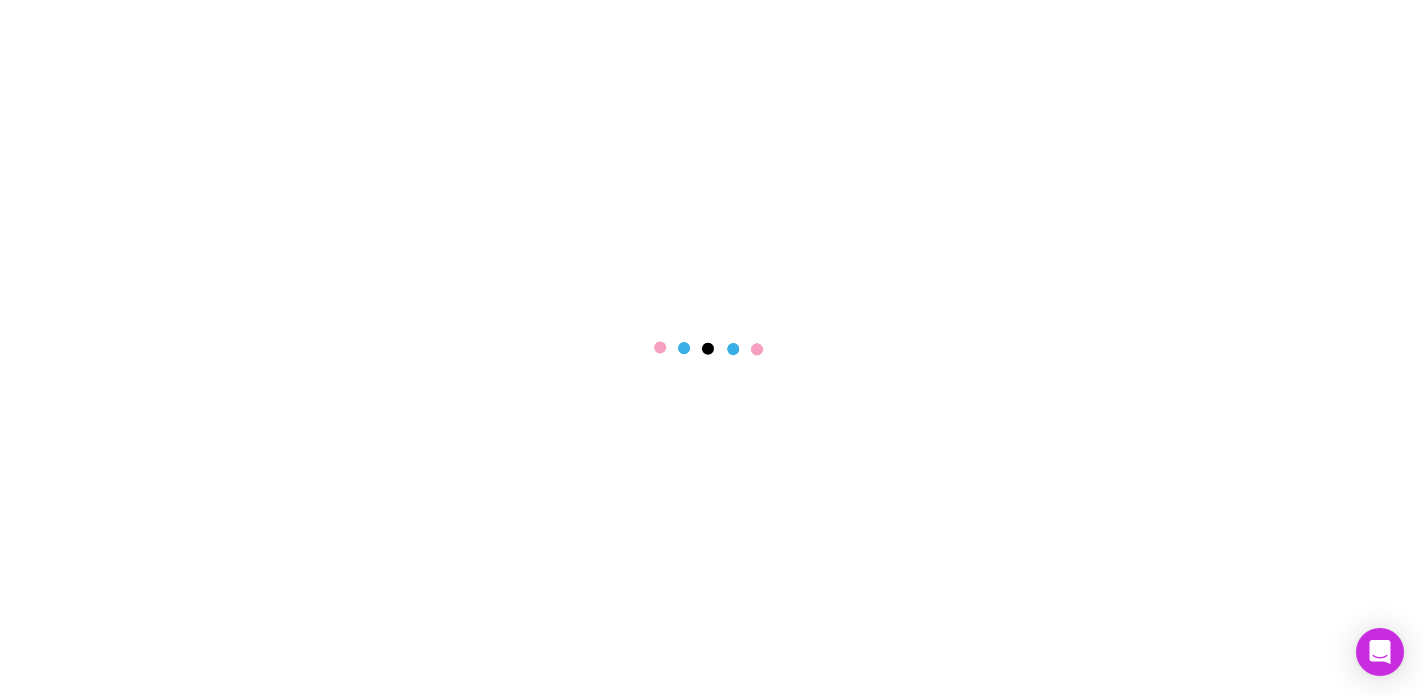 scroll, scrollTop: 0, scrollLeft: 0, axis: both 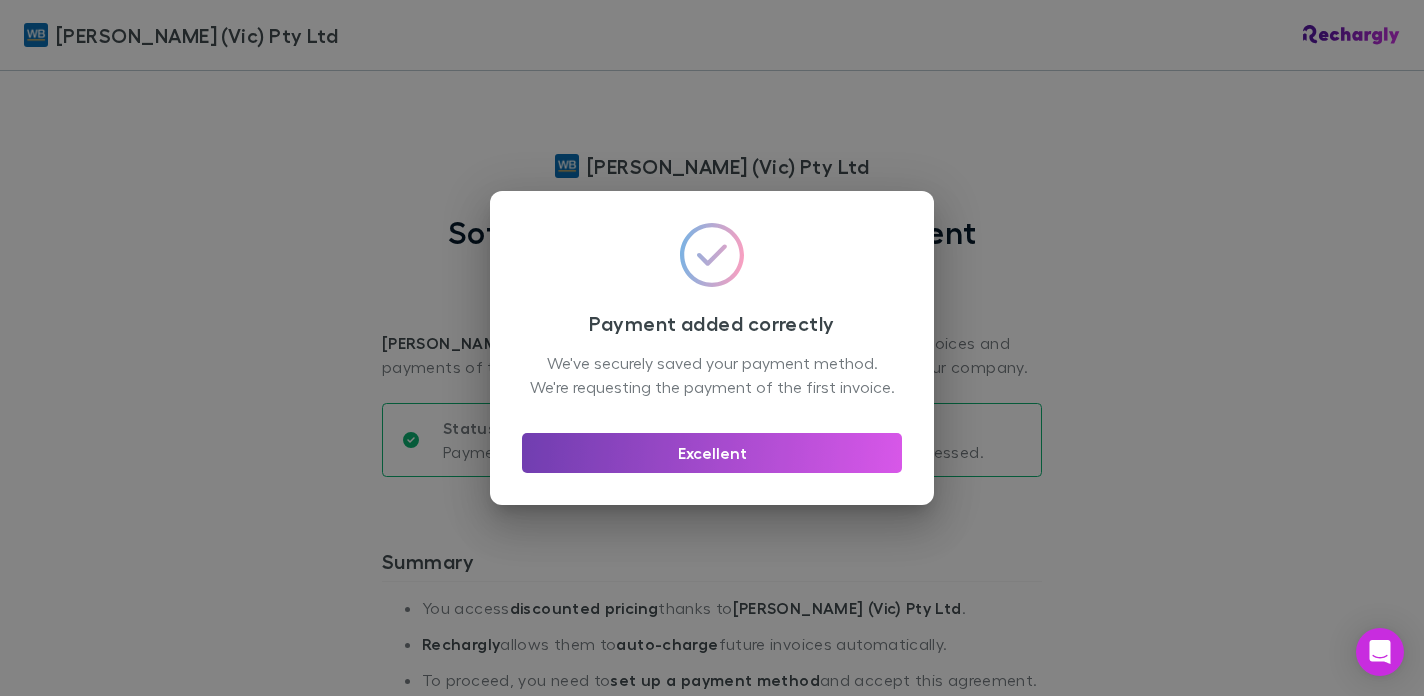 click on "Excellent" at bounding box center (712, 453) 